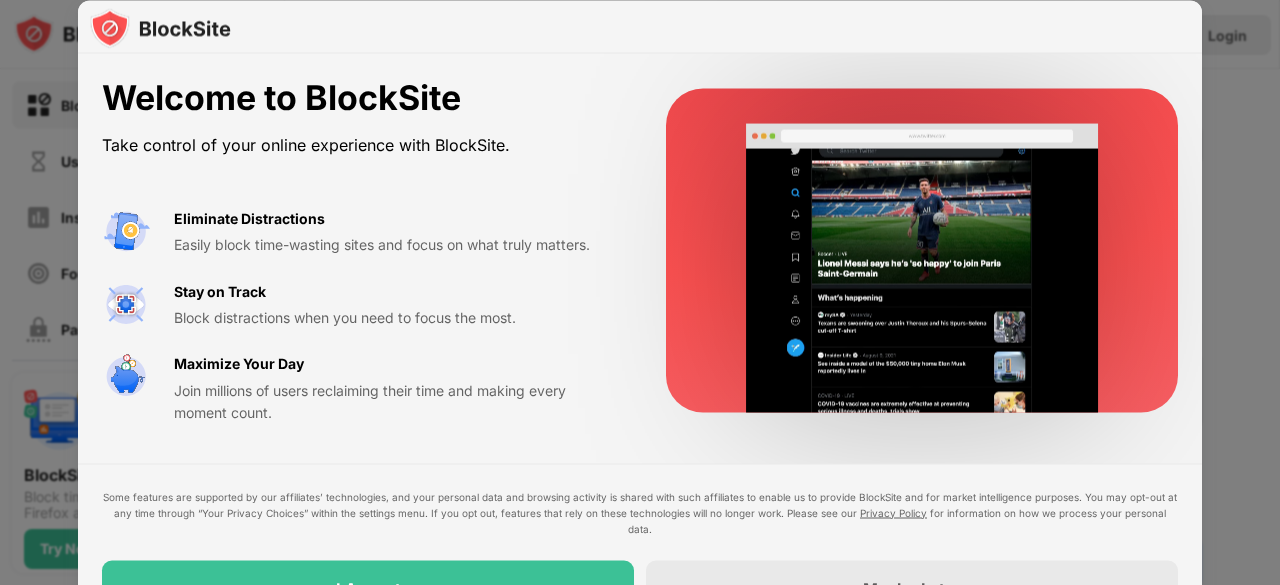 scroll, scrollTop: 0, scrollLeft: 0, axis: both 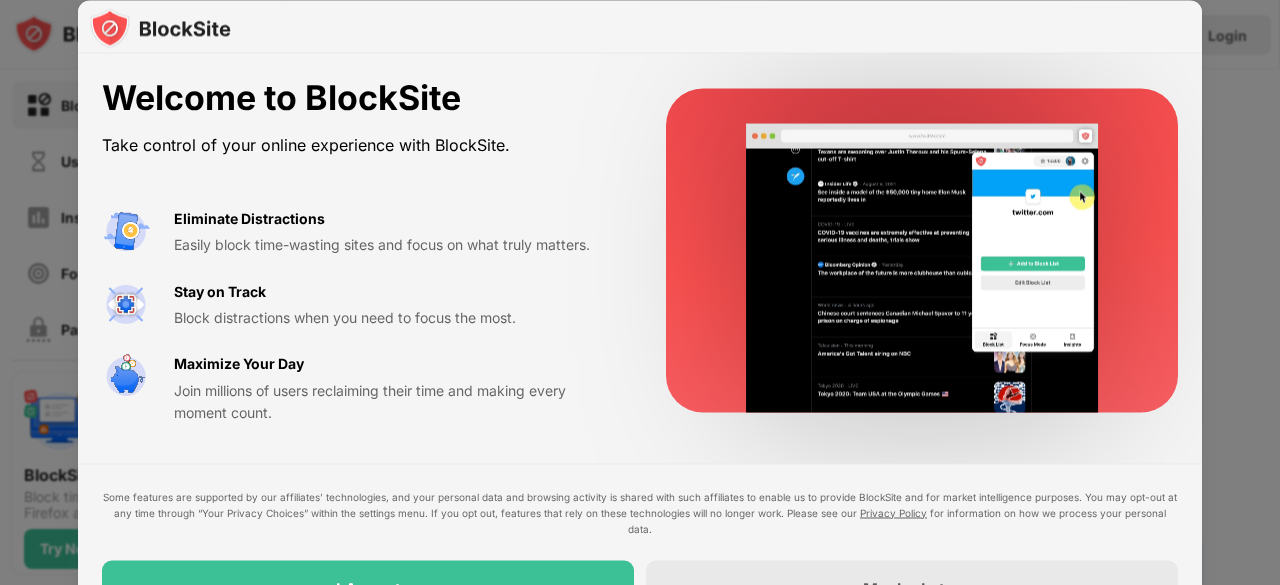 drag, startPoint x: 1277, startPoint y: 157, endPoint x: 1279, endPoint y: 249, distance: 92.021736 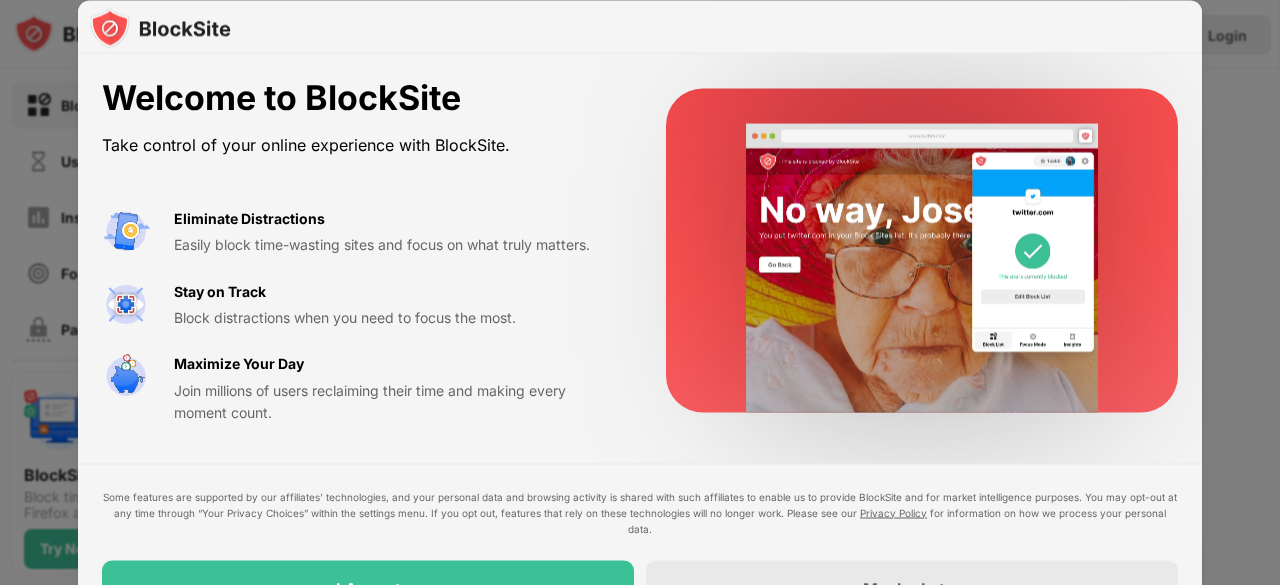 click at bounding box center [640, 292] 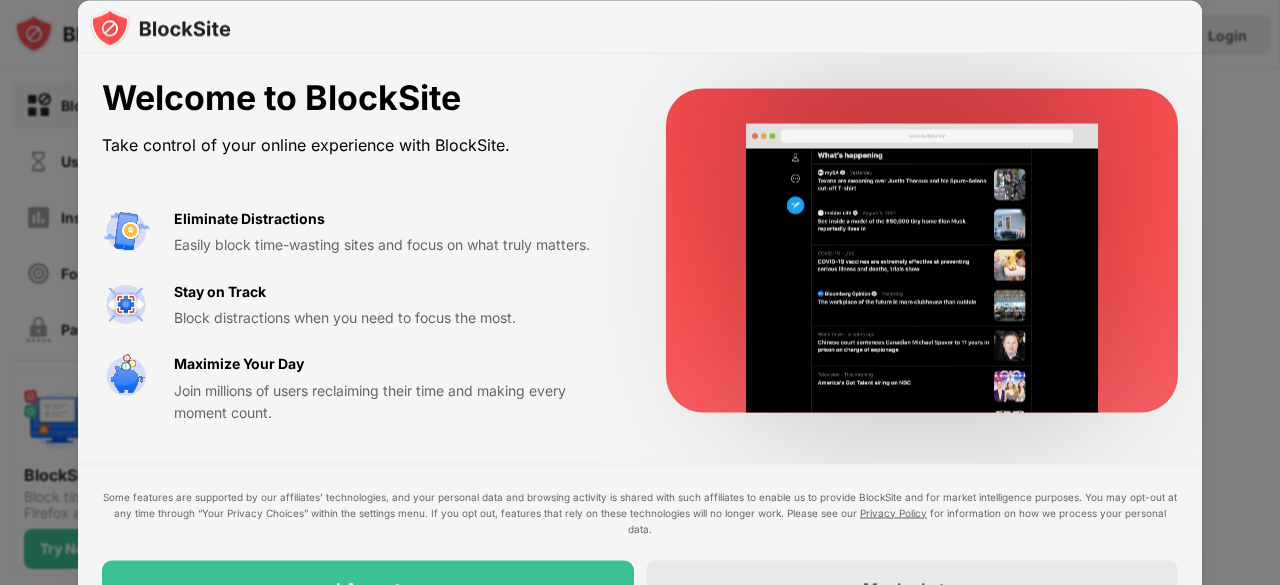 drag, startPoint x: 1276, startPoint y: 278, endPoint x: 1279, endPoint y: 324, distance: 46.09772 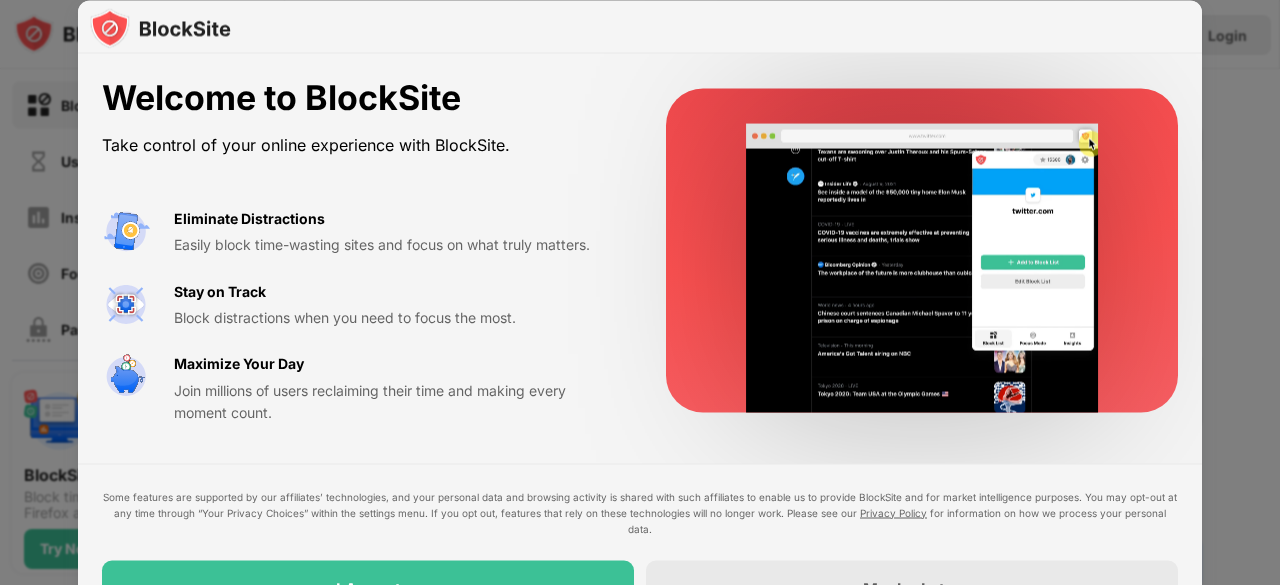 click at bounding box center [640, 292] 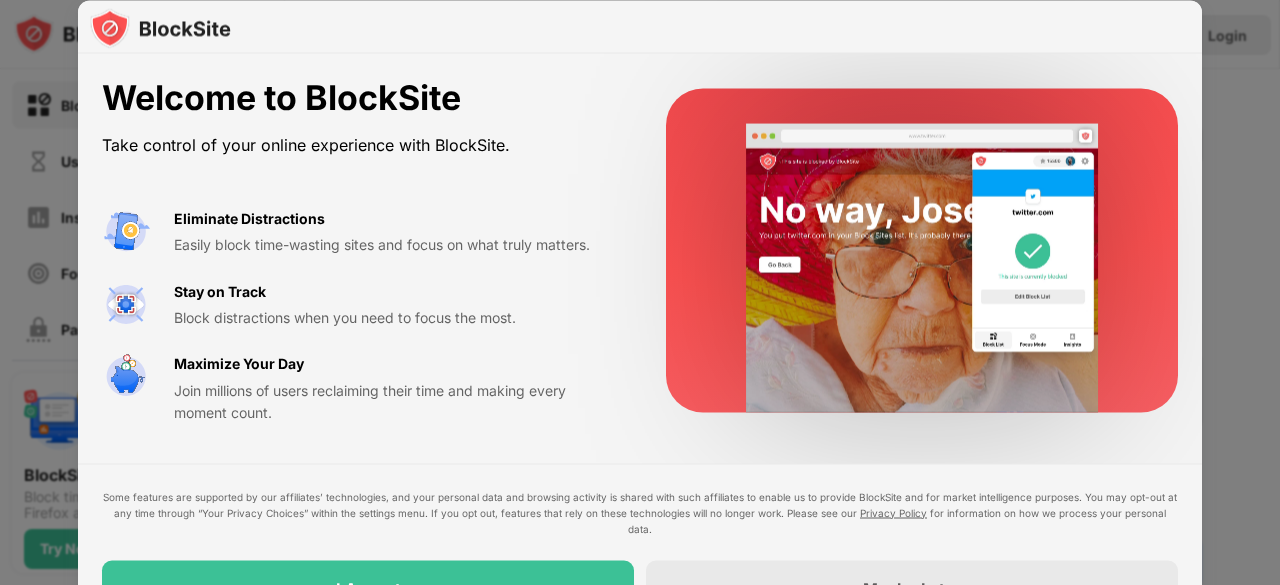 click at bounding box center (640, 292) 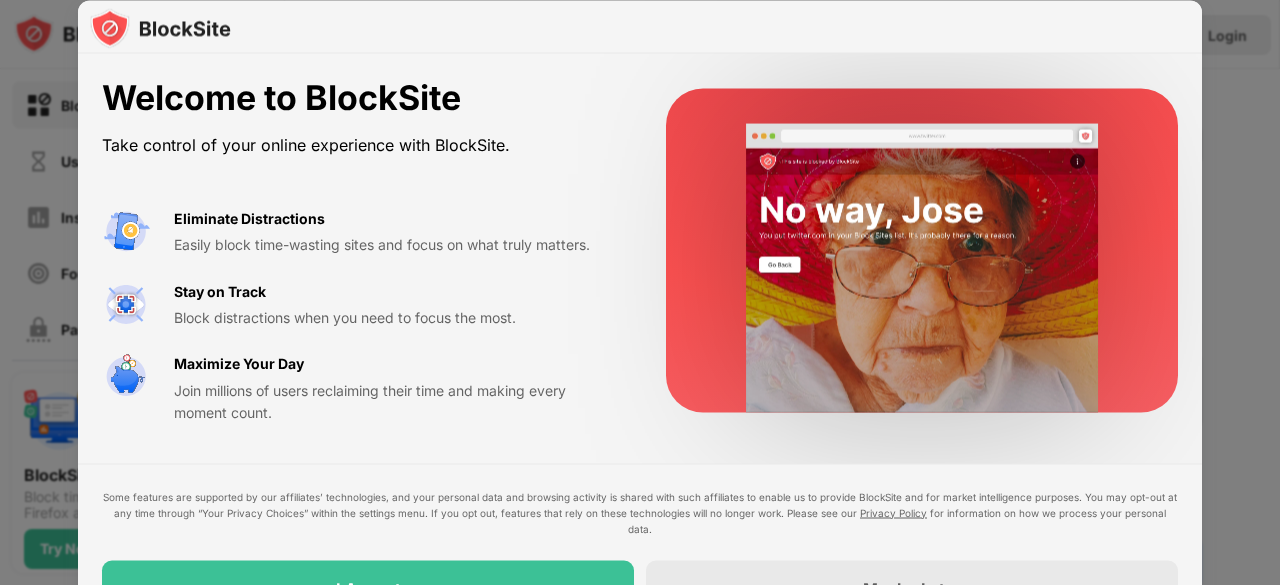 drag, startPoint x: 1277, startPoint y: 319, endPoint x: 1279, endPoint y: 479, distance: 160.0125 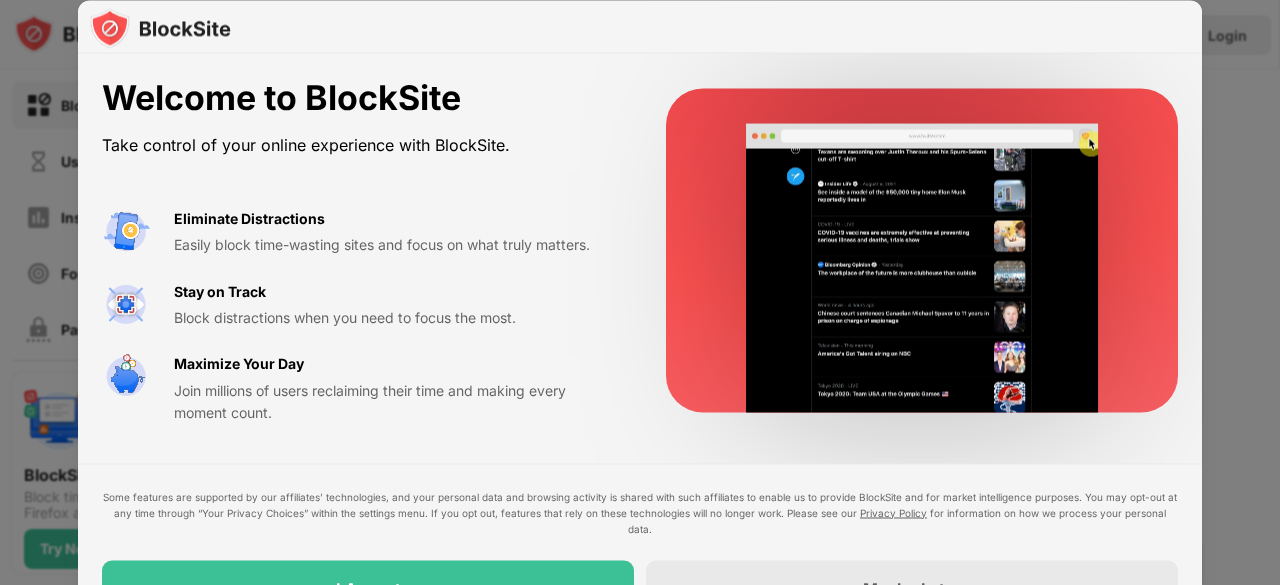 click at bounding box center (640, 292) 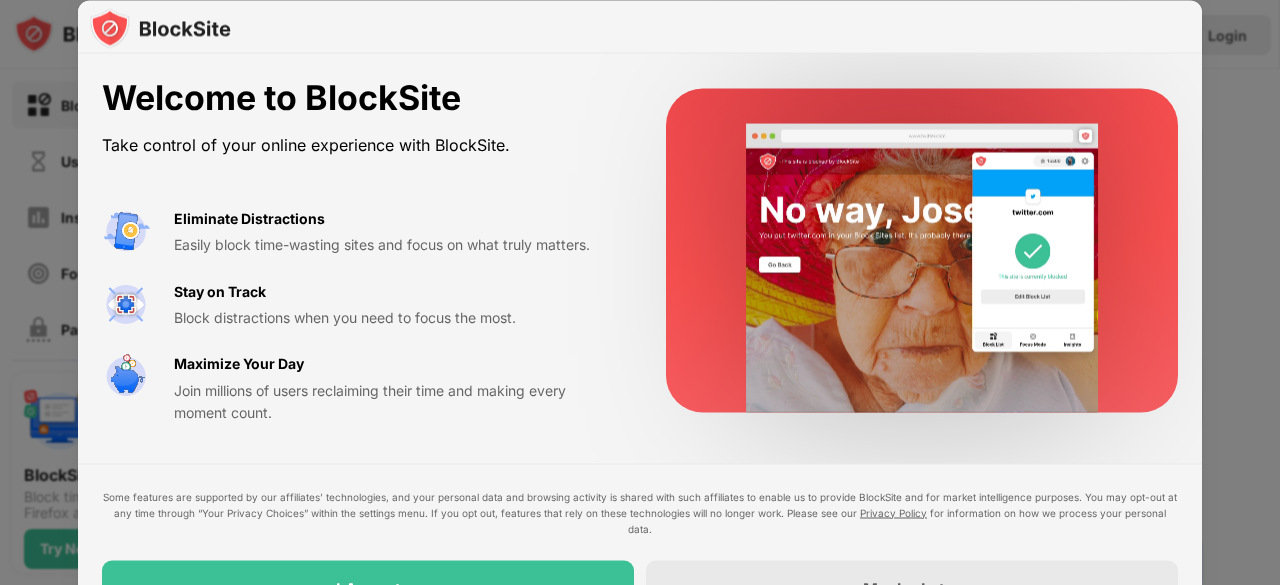 click at bounding box center [640, 292] 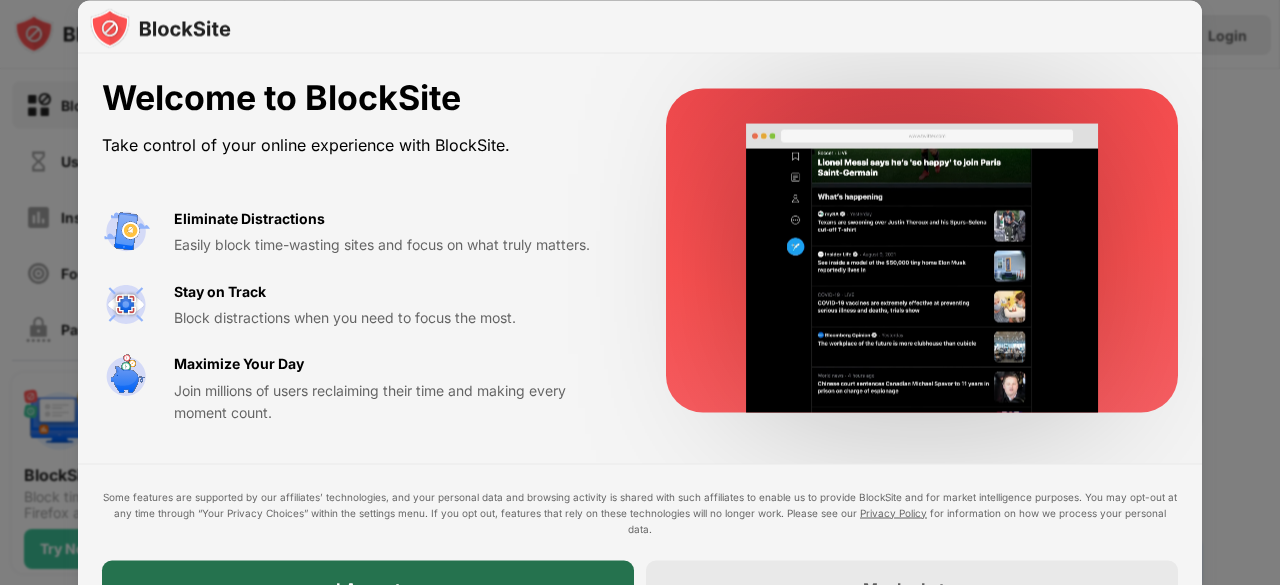 click on "I Accept" at bounding box center (368, 588) 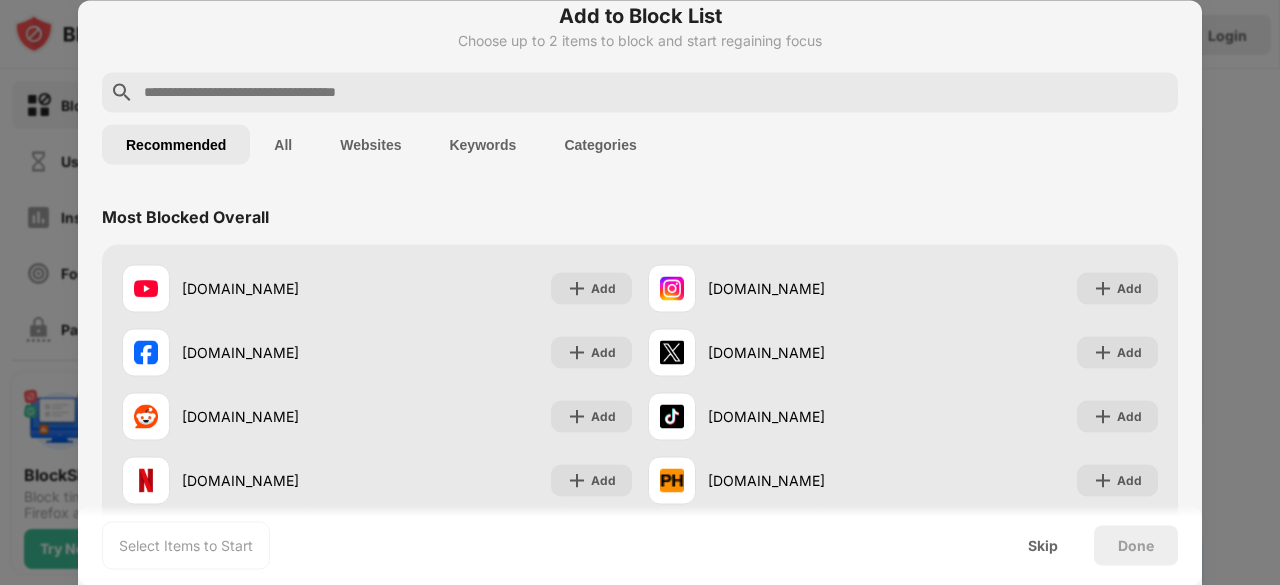 scroll, scrollTop: 12, scrollLeft: 0, axis: vertical 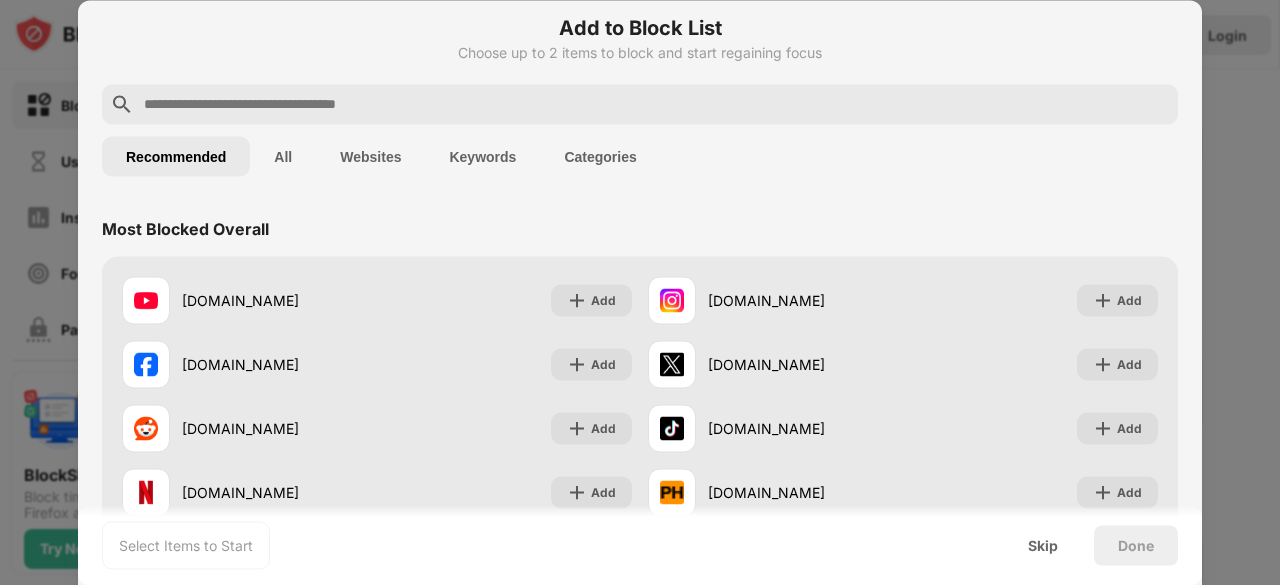 click on "All" at bounding box center [283, 156] 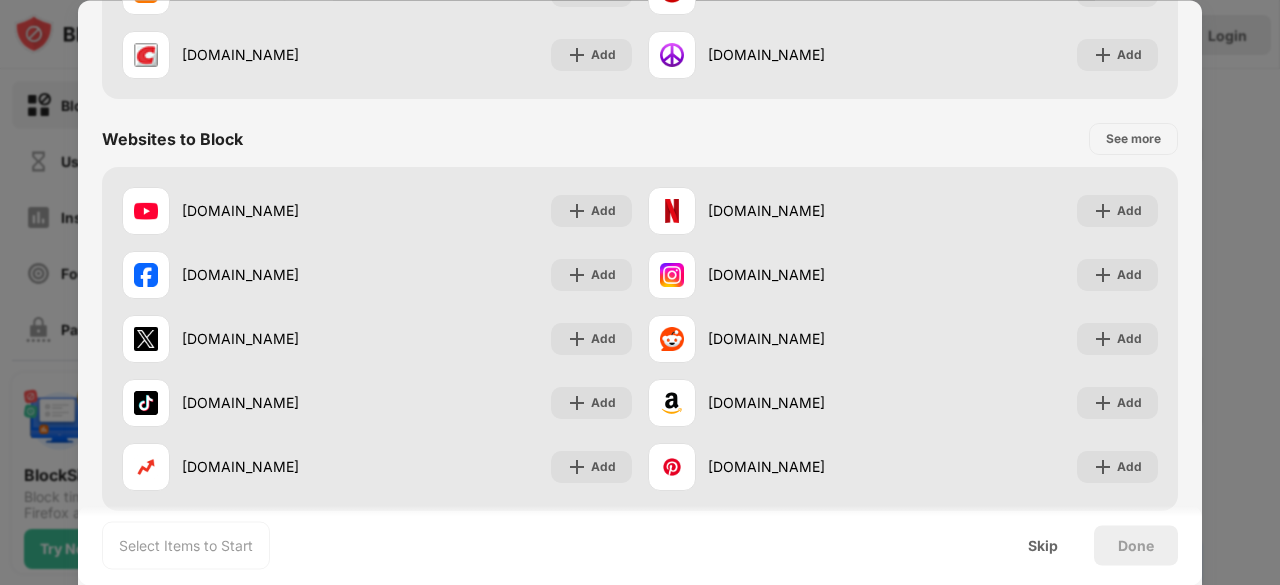 scroll, scrollTop: 3025, scrollLeft: 0, axis: vertical 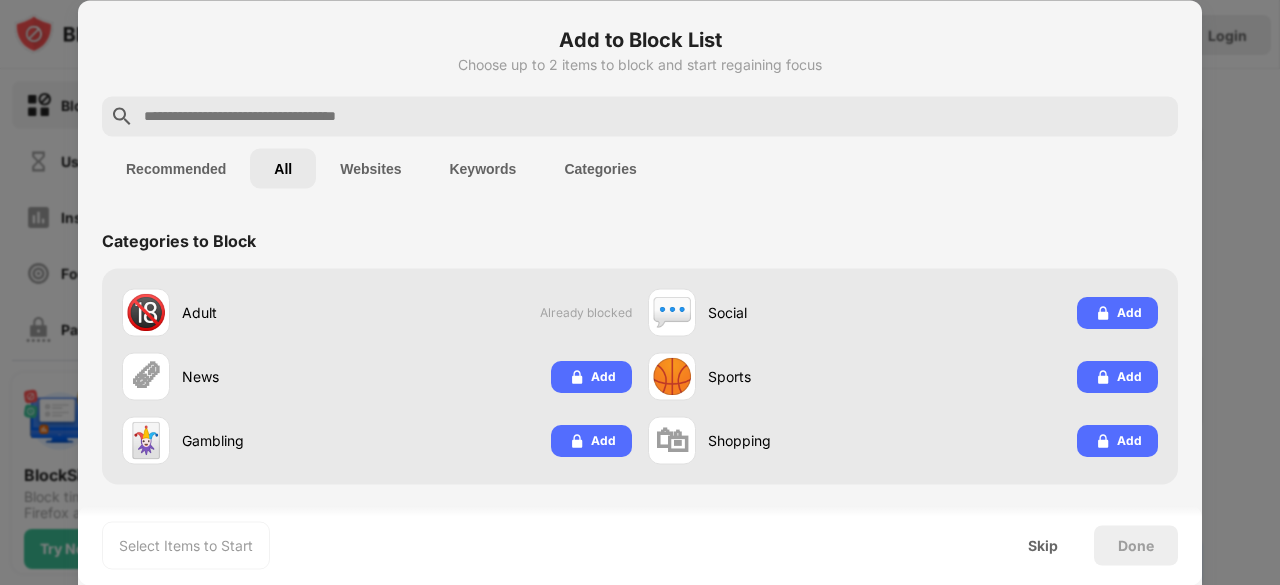 click at bounding box center [640, 116] 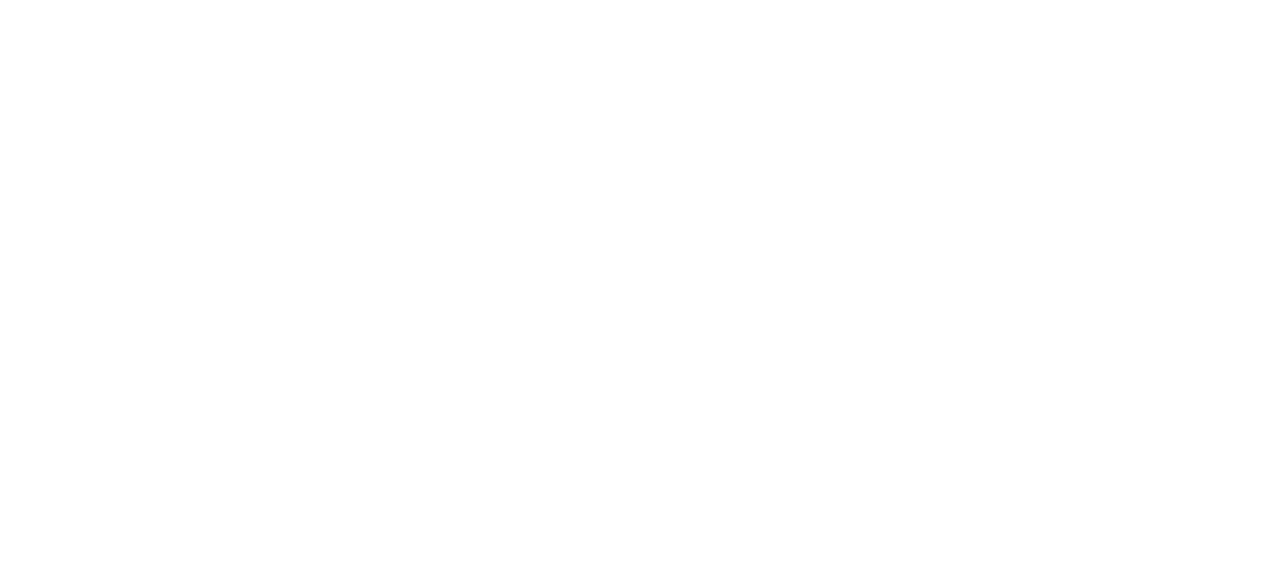 scroll, scrollTop: 0, scrollLeft: 0, axis: both 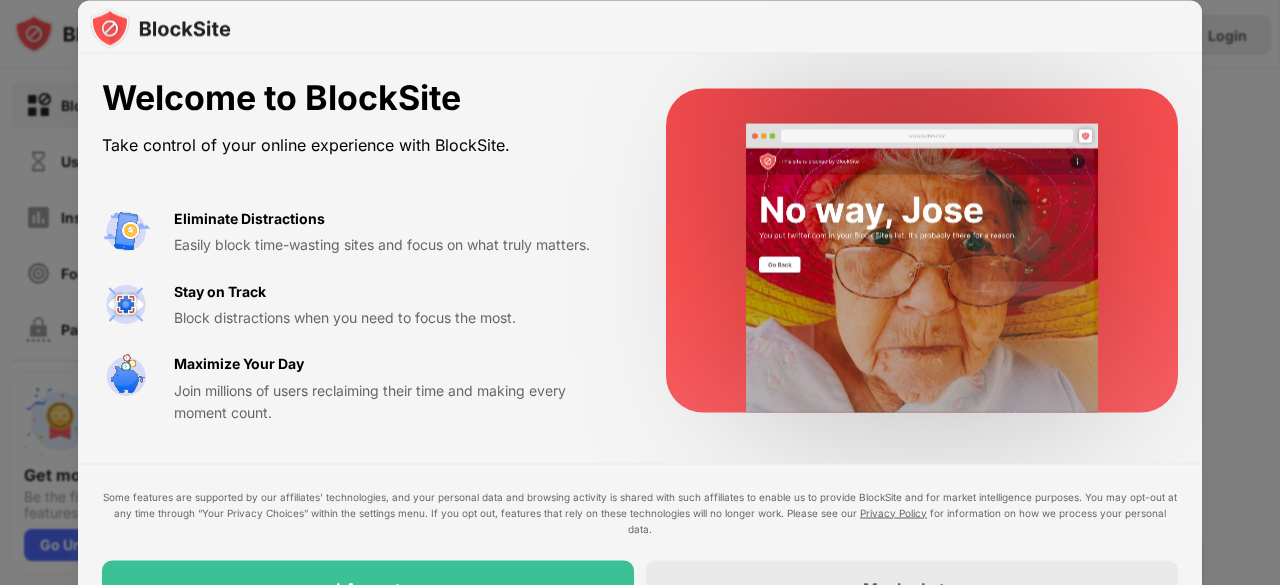 drag, startPoint x: 1270, startPoint y: 365, endPoint x: 1277, endPoint y: 425, distance: 60.40695 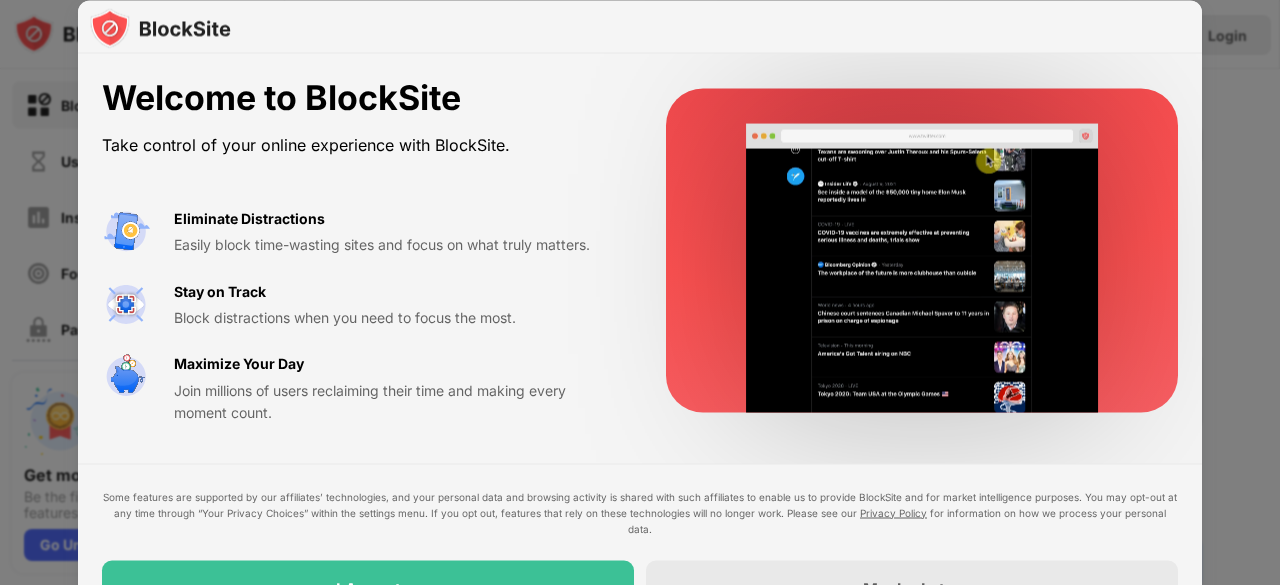 click at bounding box center [640, 292] 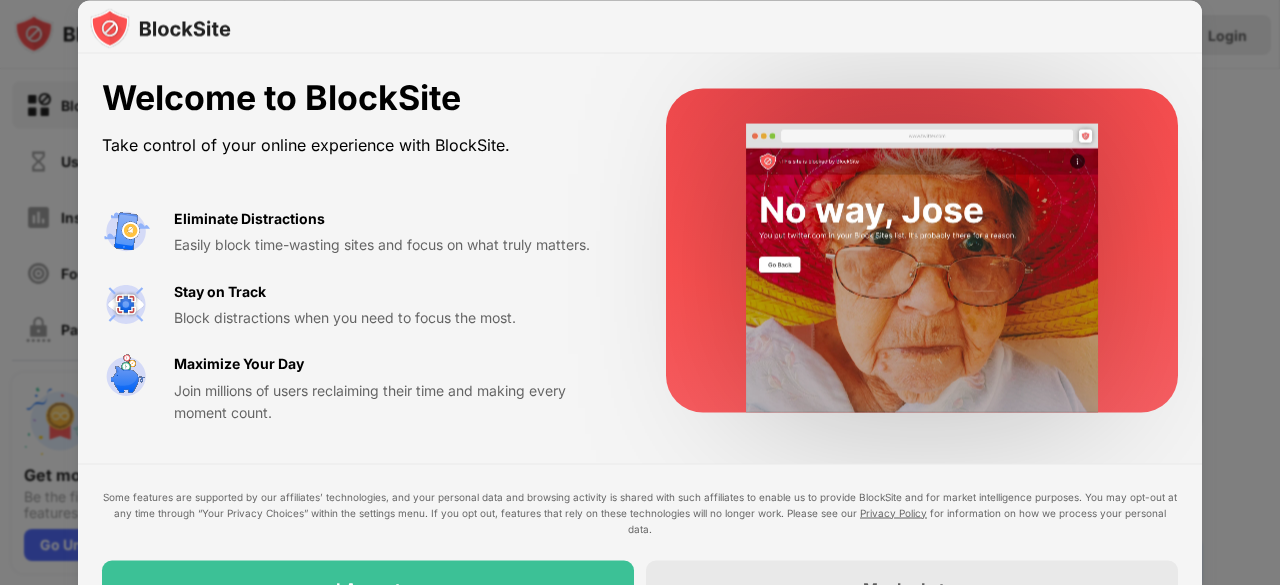 click at bounding box center [640, 292] 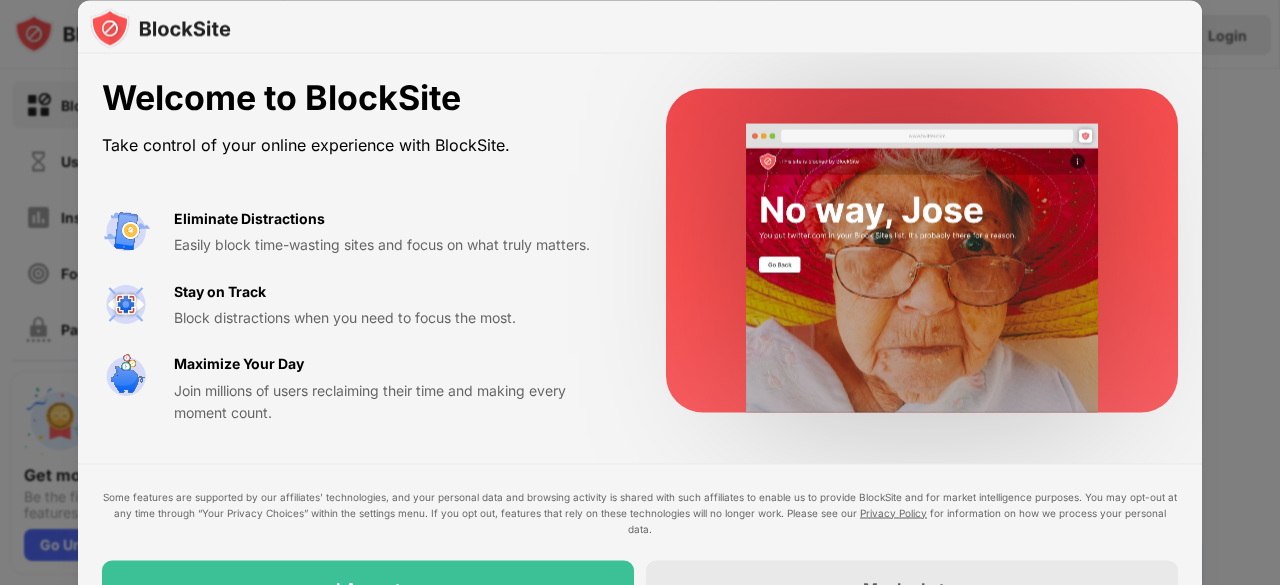 click at bounding box center [640, 292] 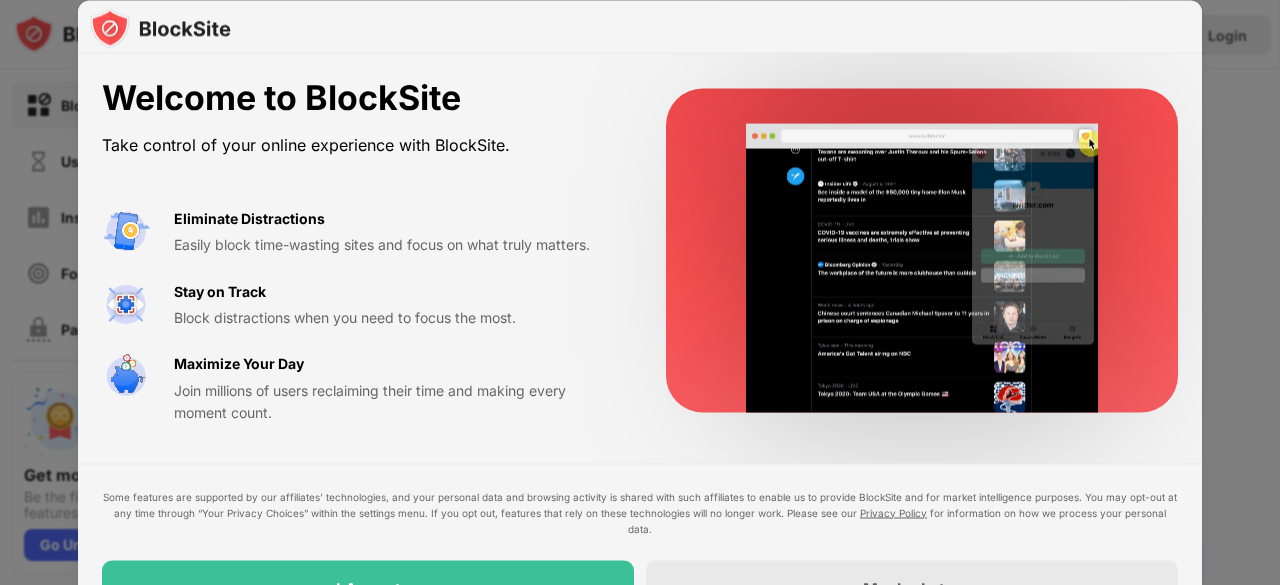 drag, startPoint x: 795, startPoint y: 26, endPoint x: 784, endPoint y: -13, distance: 40.5216 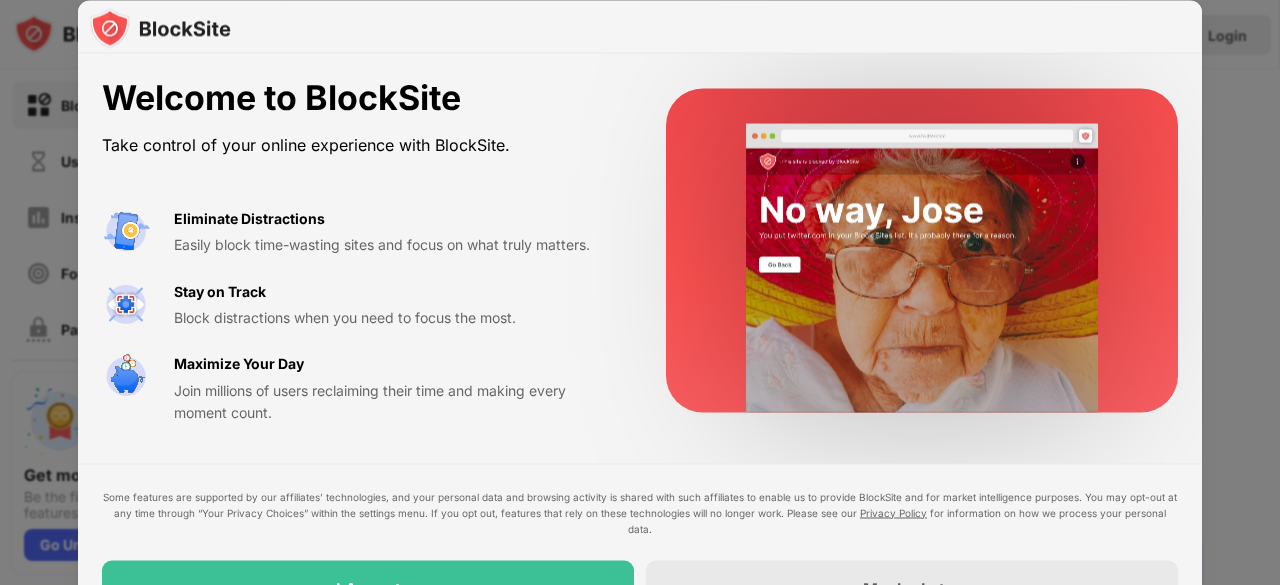 click on "Block Sites Usage Limit Insights Focus Mode Password Protection Custom Block Page Settings About Blocking Sync with other devices Disabled Get more. Go Unlimited Be the first to enjoy our latest features Go Unlimited Login Block List Block sites permanently or by schedule Redirect Choose a site to be redirected to when blocking is active Schedule Select which days and timeframes the block list will be active Add to Block List Blocked Items Whitelist mode Block all websites except for those in your whitelist. Whitelist Mode only works with URLs and won't include categories or keywords. 🔞 Adult Category Export Export Files (for websites items only) Import Import Files (for websites items only) 2 sites left to add to your block list. Click here to upgrade and enjoy an unlimited block list. Go Unlimited Welcome to BlockSite Take control of your online experience with BlockSite. Eliminate Distractions Easily block time-wasting sites and focus on what truly matters. Stay on Track Maximize Your Day     I Accept" at bounding box center (640, 292) 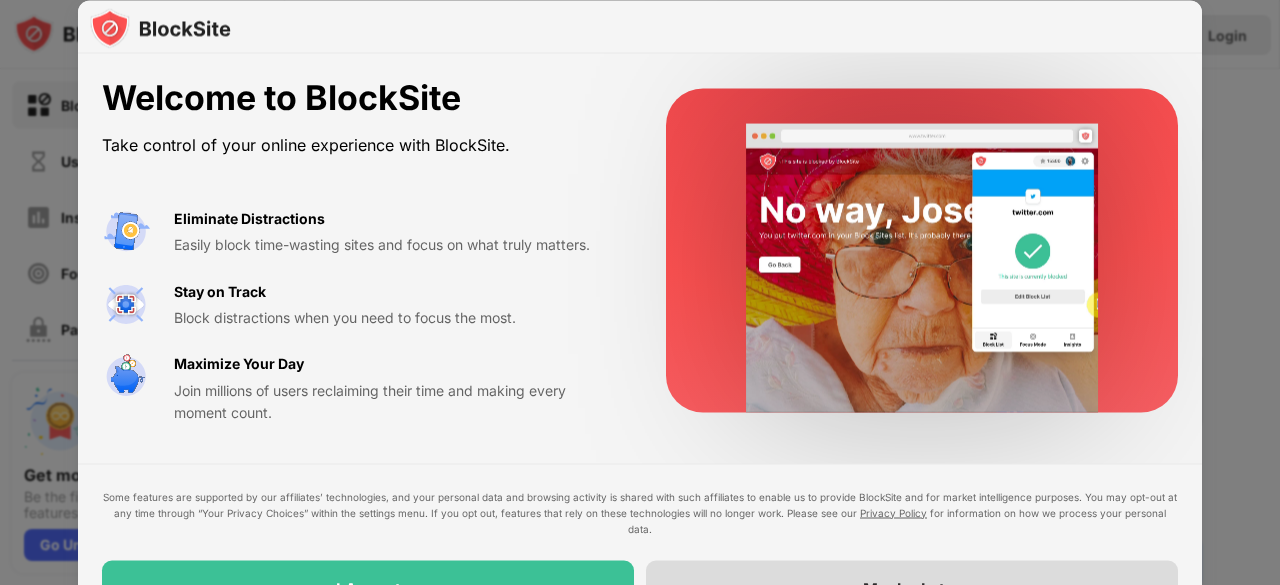 click on "Maybe Later" at bounding box center [912, 588] 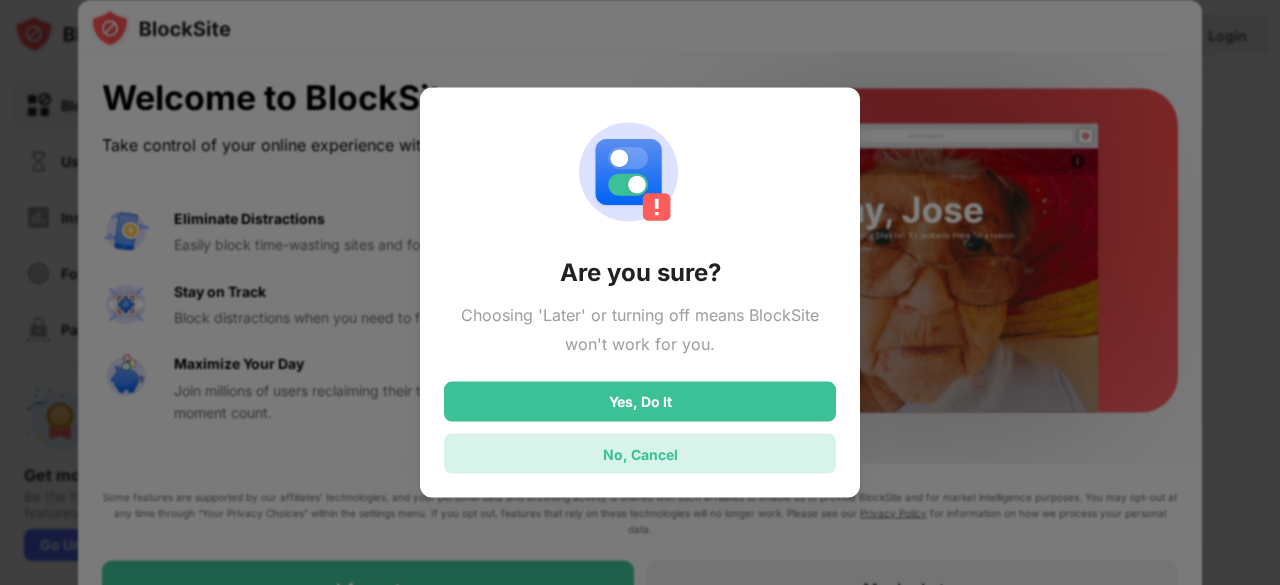 click on "No, Cancel" at bounding box center (640, 454) 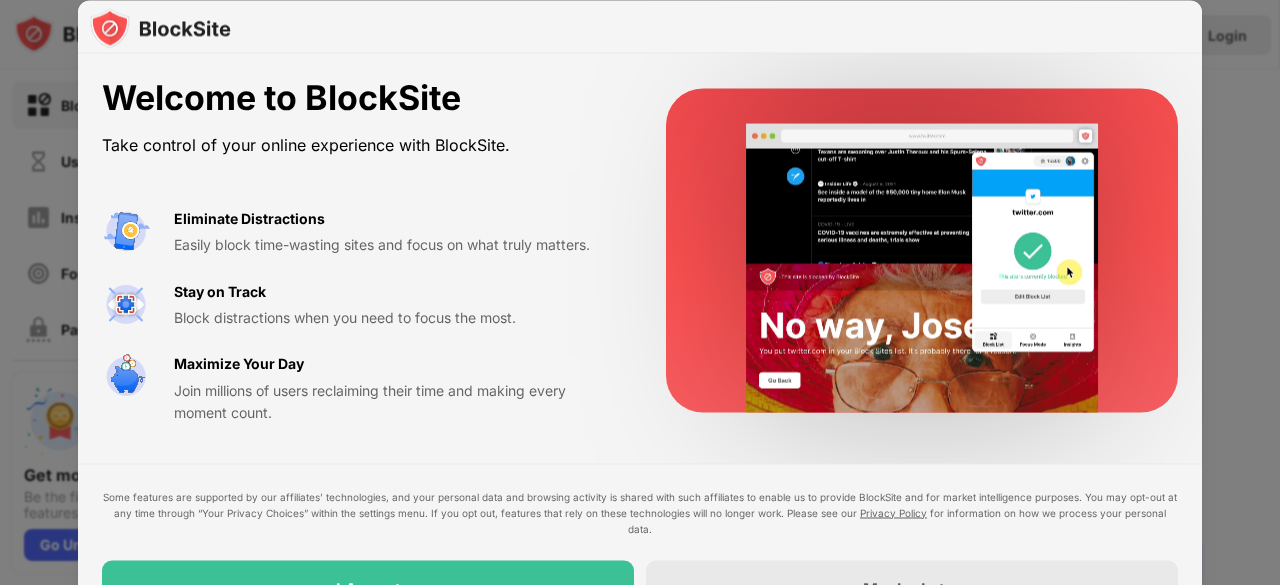 drag, startPoint x: 516, startPoint y: 62, endPoint x: 492, endPoint y: 20, distance: 48.373547 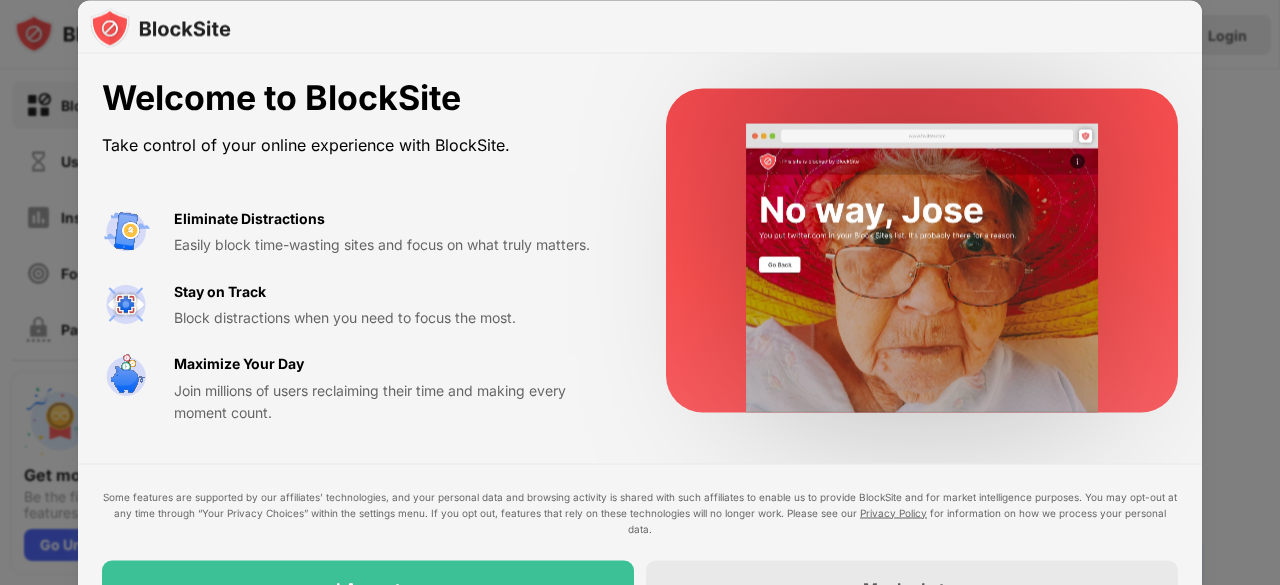 click on "Welcome to BlockSite Take control of your online experience with BlockSite. Eliminate Distractions Easily block time-wasting sites and focus on what truly matters. Stay on Track Block distractions when you need to focus the most. Maximize Your Day Join millions of users reclaiming their time and making every moment count. Some features are supported by our affiliates’ technologies, and your personal data and browsing activity is shared with such affiliates to enable us to provide BlockSite and for market intelligence purposes. You may opt-out at any time through “Your Privacy Choices” within the settings menu. If you opt out, features that rely on these technologies will no longer work. Please see our   Privacy Policy   for information on how we process your personal data. I Accept Maybe Later" at bounding box center (640, 320) 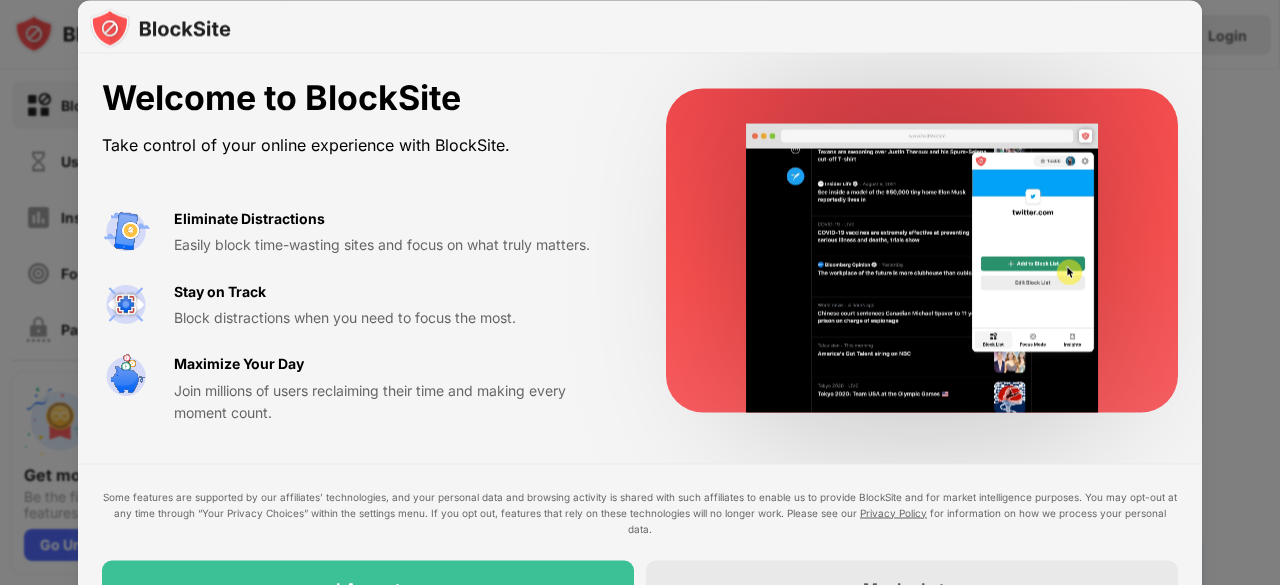 click at bounding box center (640, 292) 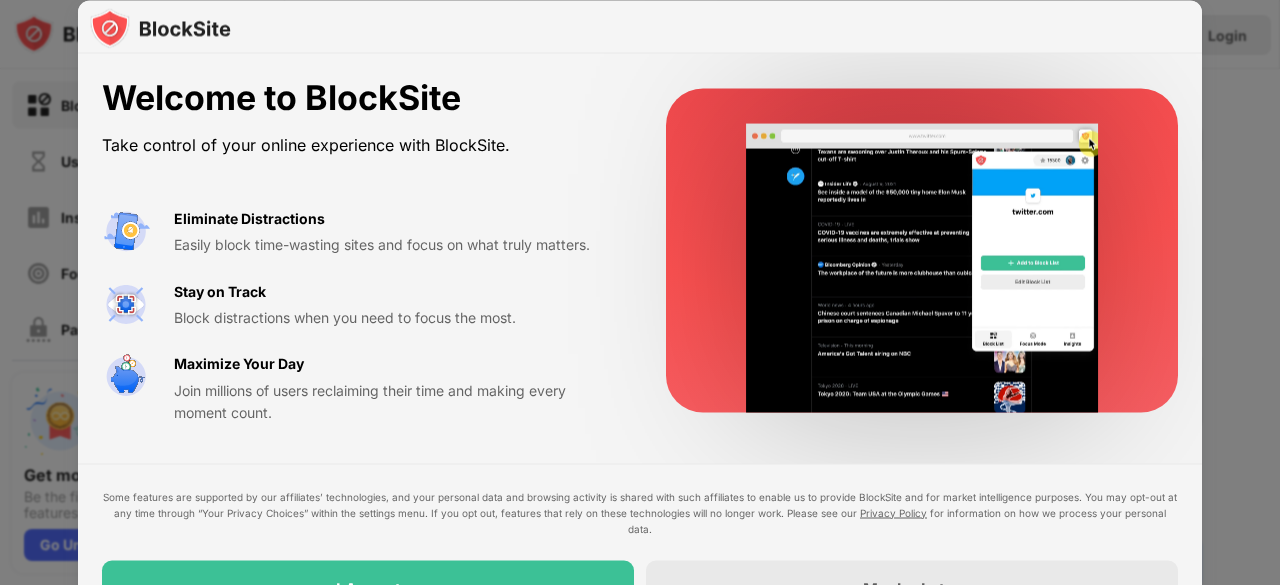 click on "Block distractions when you need to focus the most." at bounding box center [396, 317] 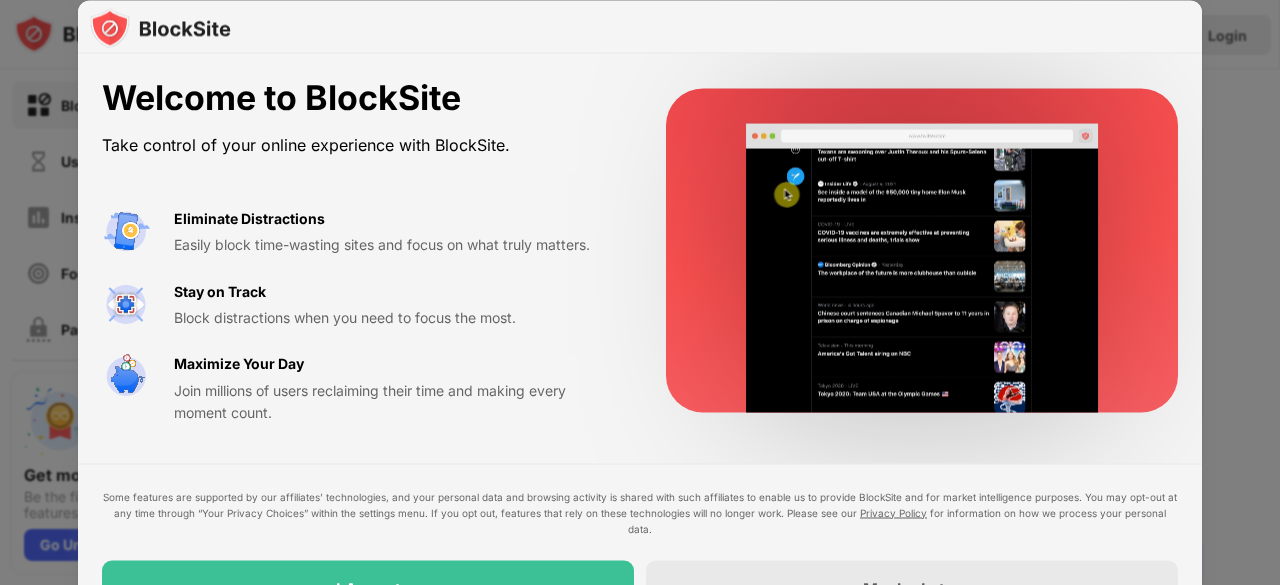 click at bounding box center (640, 292) 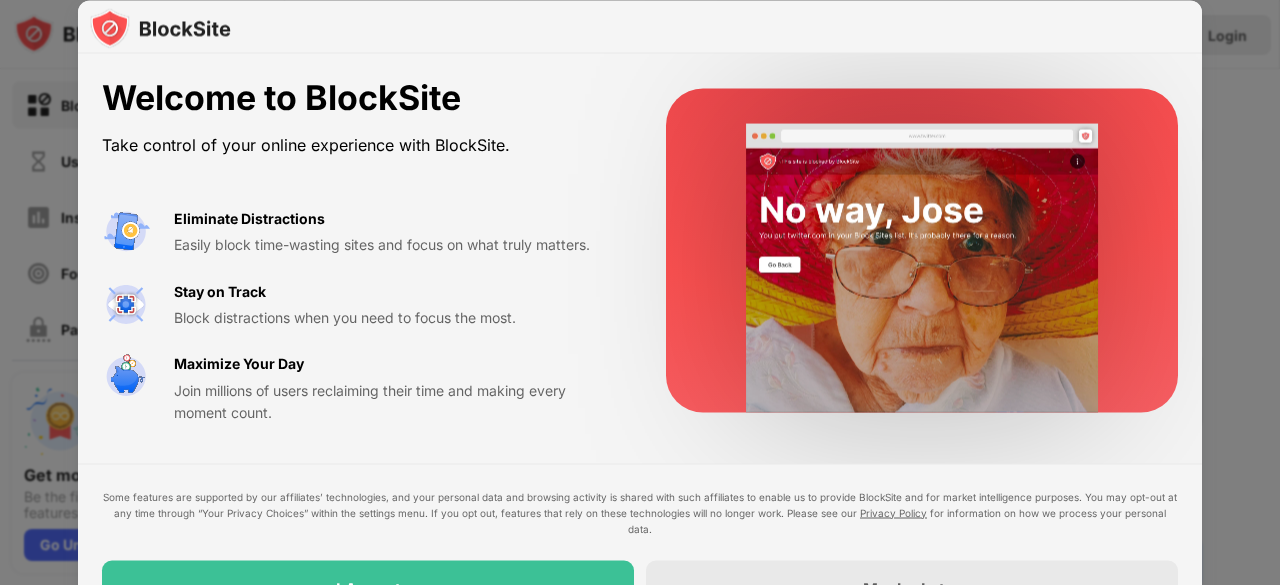 click at bounding box center [640, 292] 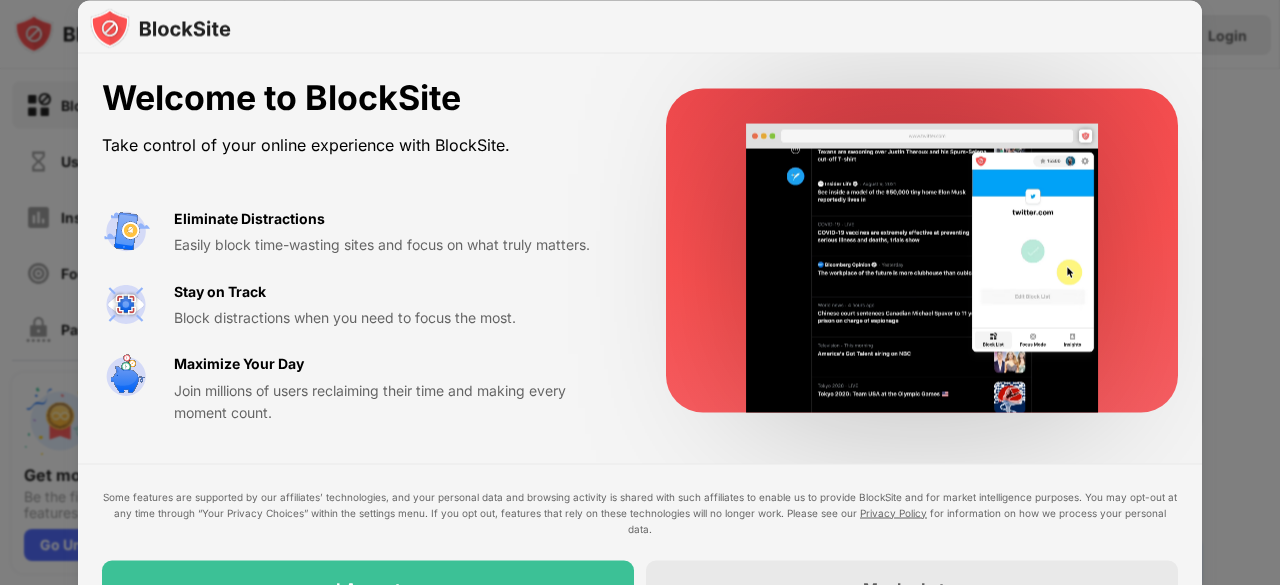 click at bounding box center [640, 292] 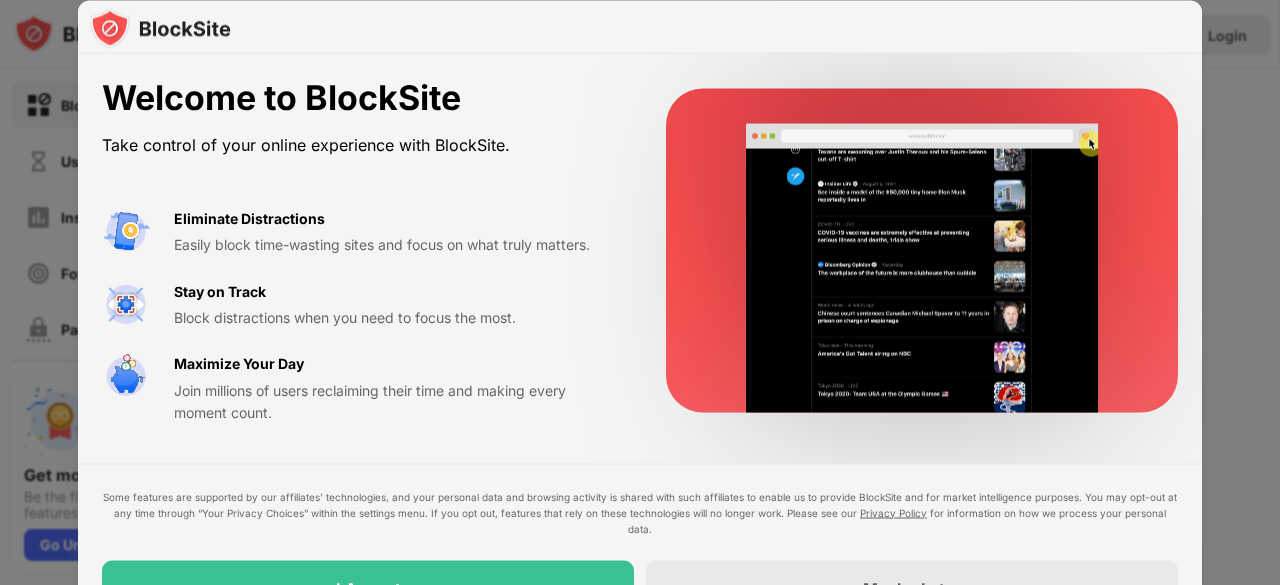 click at bounding box center [640, 292] 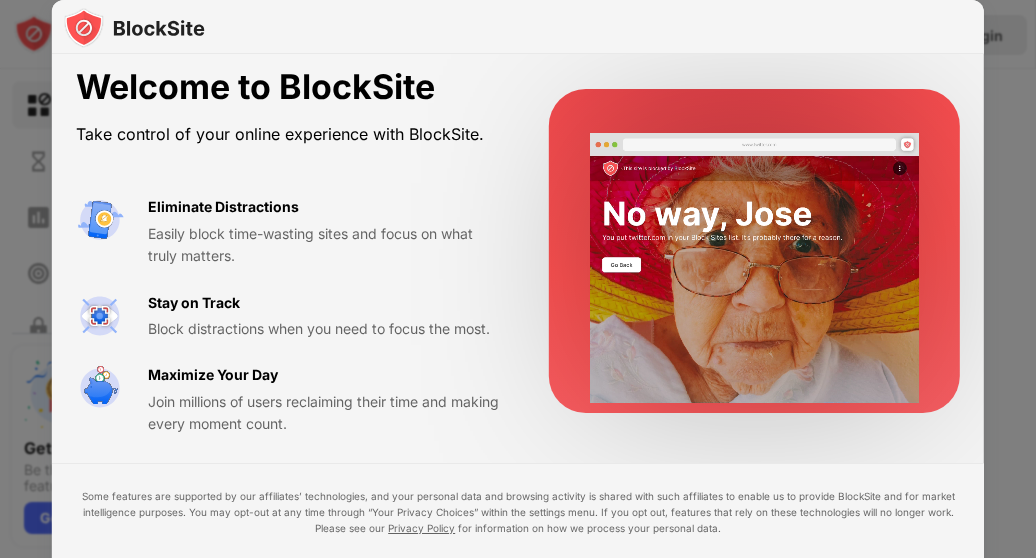scroll, scrollTop: 32, scrollLeft: 0, axis: vertical 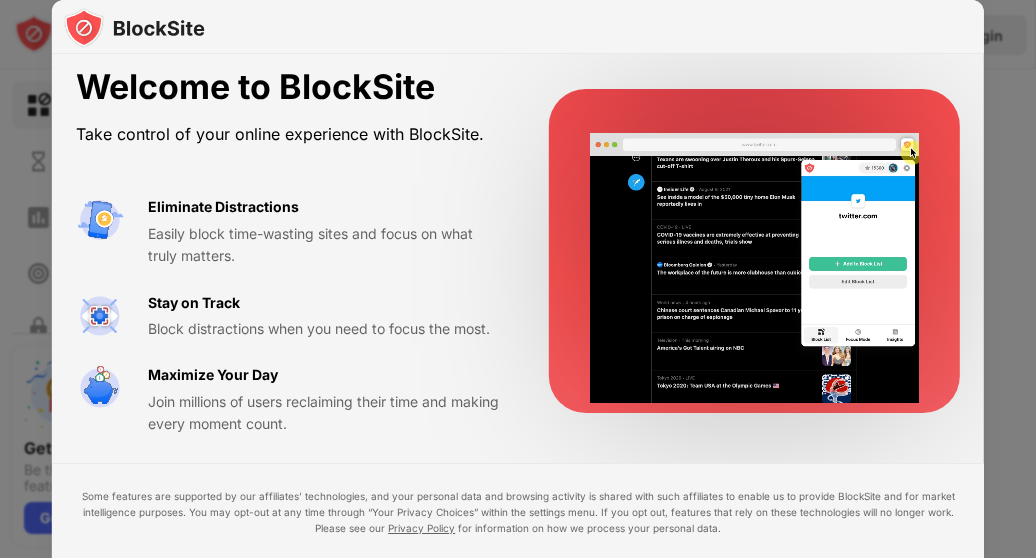 drag, startPoint x: 1025, startPoint y: 418, endPoint x: 1036, endPoint y: 489, distance: 71.84706 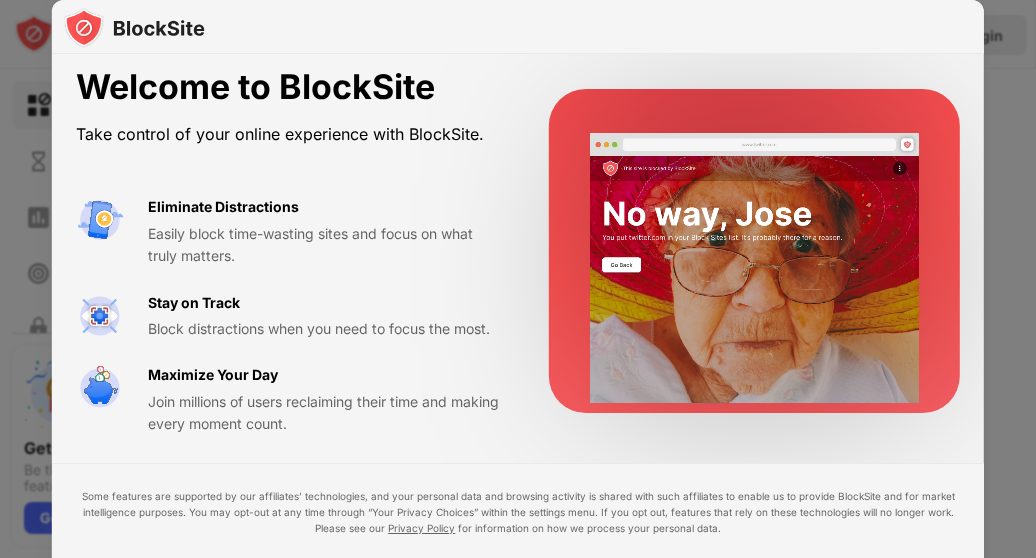 click on "Block Sites Usage Limit Insights Focus Mode Password Protection Custom Block Page Settings About Blocking Sync with other devices Disabled Get more. Go Unlimited Be the first to enjoy our latest features Go Unlimited Login Block List Block sites permanently or by schedule Redirect Choose a site to be redirected to when blocking is active Schedule Select which days and timeframes the block list will be active Add to Block List Blocked Items Whitelist mode Block all websites except for those in your whitelist. Whitelist Mode only works with URLs and won't include categories or keywords. 🔞 Adult Category Export Export Files (for websites items only) Import Import Files (for websites items only) 2 sites left to add to your block list. Click here to upgrade and enjoy an unlimited block list. Go Unlimited Welcome to BlockSite Take control of your online experience with BlockSite. Eliminate Distractions Easily block time-wasting sites and focus on what truly matters. Stay on Track Maximize Your Day     I Accept" at bounding box center [518, 279] 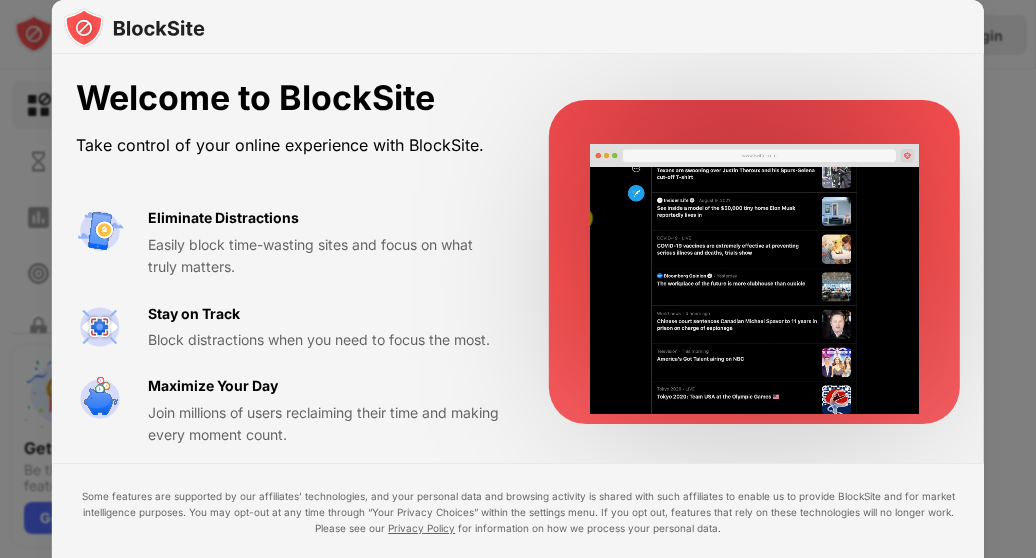 scroll, scrollTop: 32, scrollLeft: 0, axis: vertical 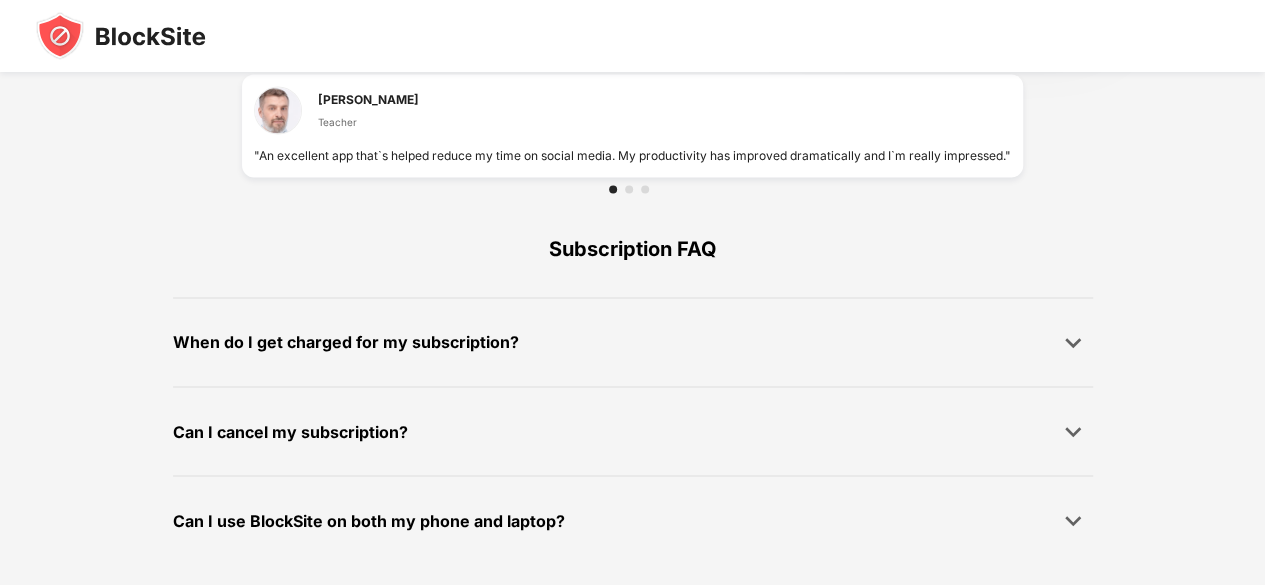 click on "Subscription FAQ When do I get charged for my subscription? All subscription plans offer a free trial. Once your free trial ends, you’ll get charged based on the subscription you chose. If you cancel before the end of the trial, you won’t be charged. Can I cancel my subscription? We build each feature to make sure we can help you improve your productivity. If you’d like to end your subscription, you can cancel any time in your Settings. Can I use BlockSite on both my phone and laptop? BlockSite can be used on up to 4 devices at the same time with a browser extension for desktop or laptops and our mobile apps on iOS and Android." at bounding box center [633, 382] 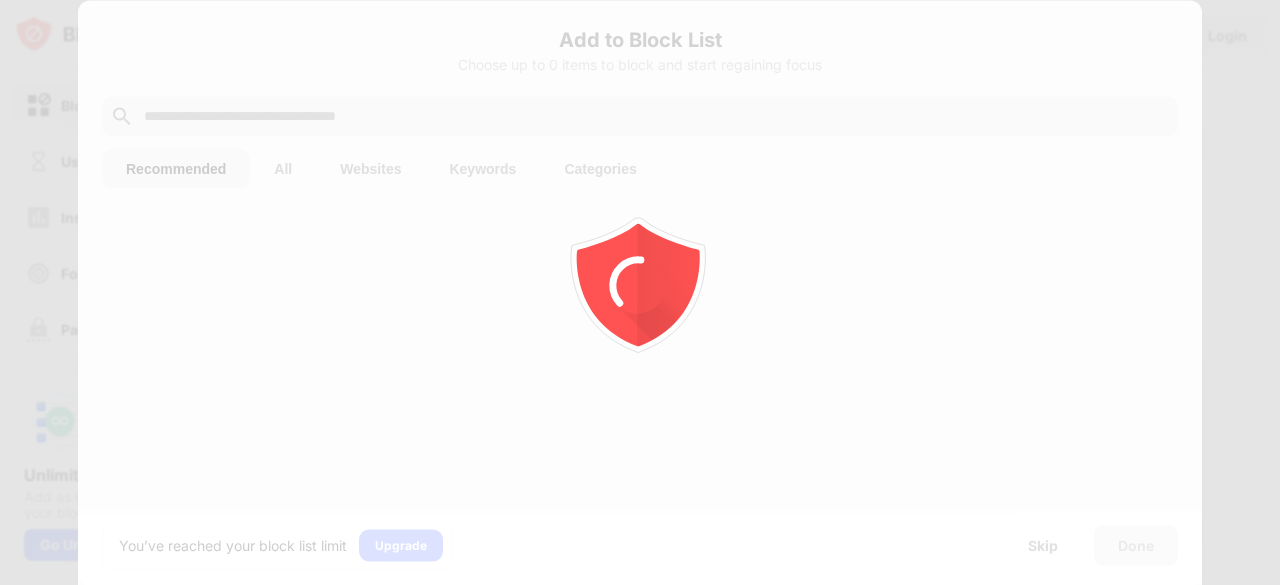 scroll, scrollTop: 0, scrollLeft: 0, axis: both 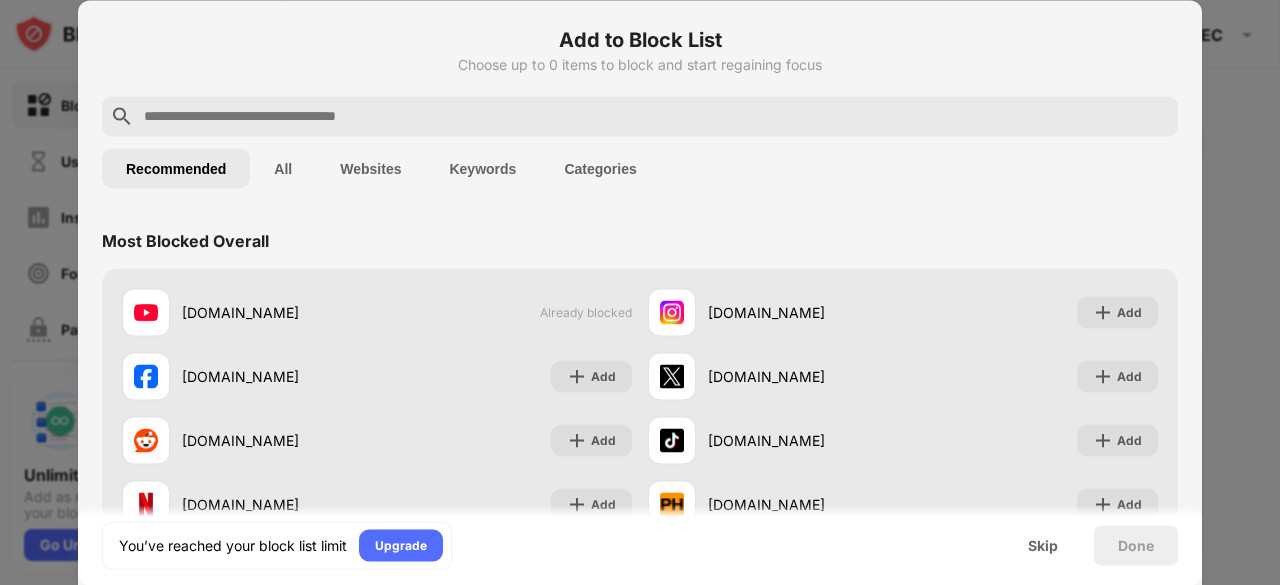 click on "All" at bounding box center [283, 168] 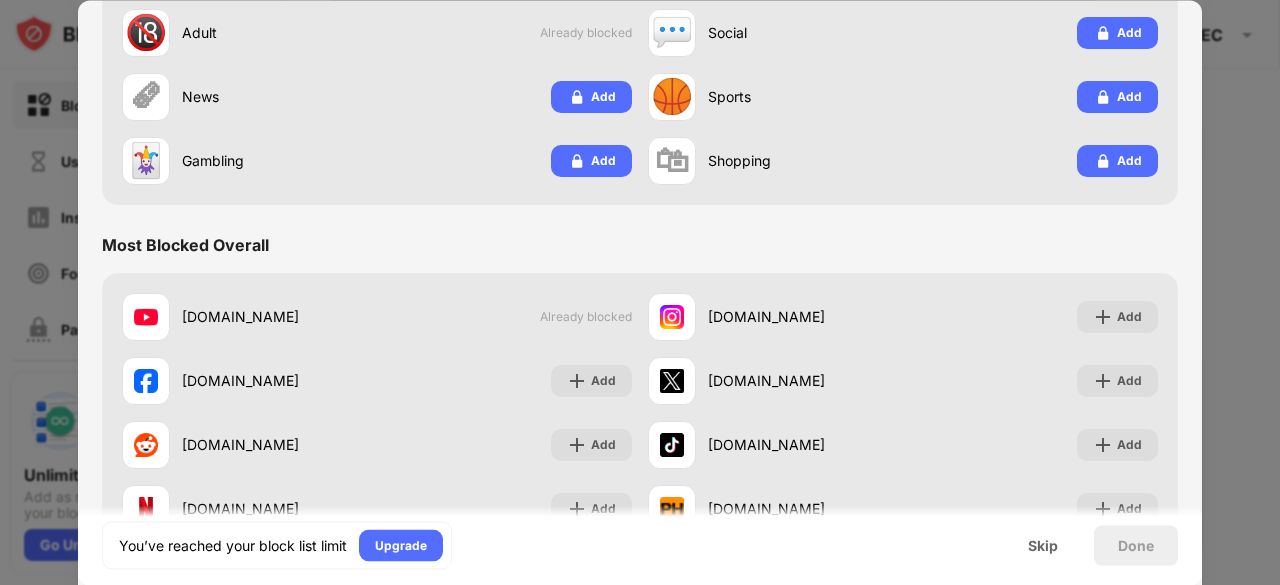 scroll, scrollTop: 310, scrollLeft: 0, axis: vertical 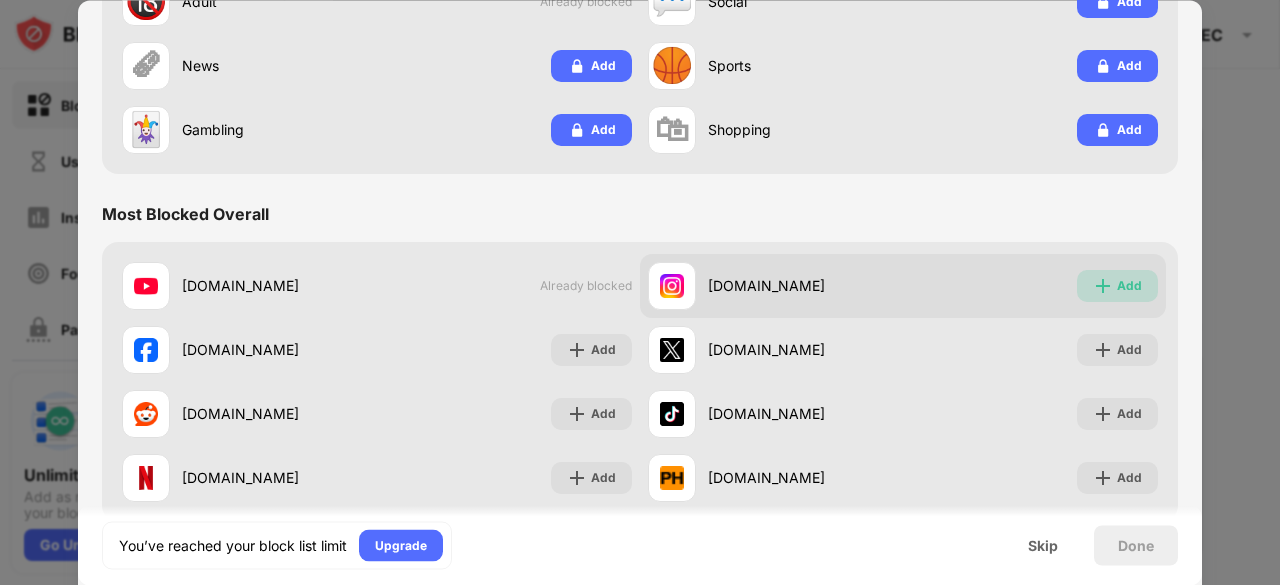 click on "Add" at bounding box center [1129, 286] 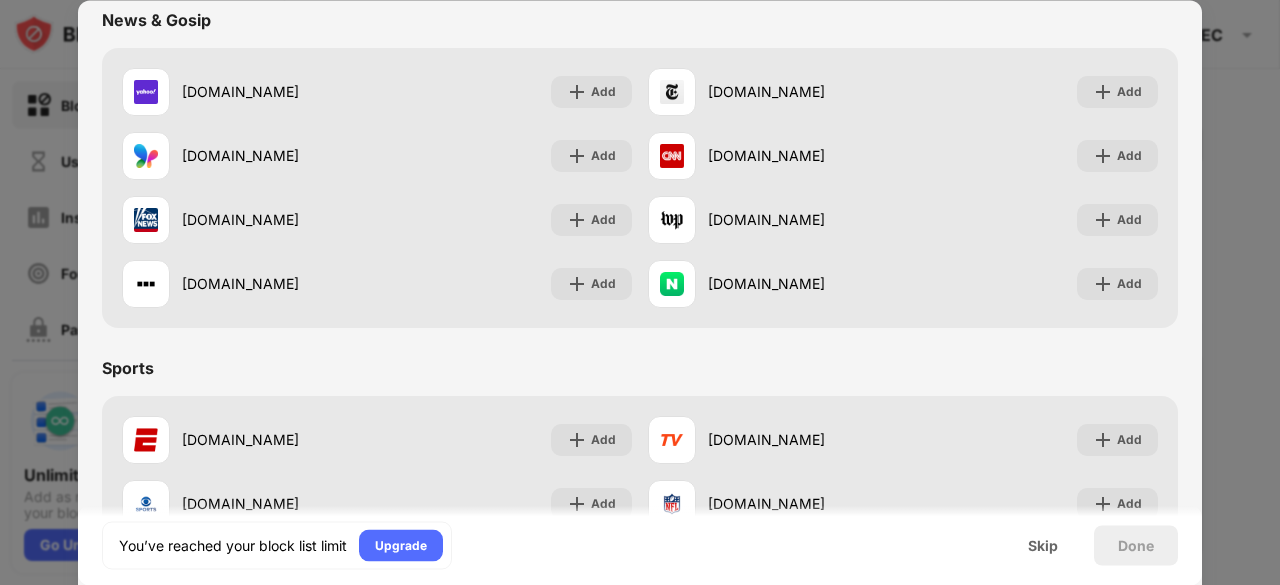 scroll, scrollTop: 0, scrollLeft: 0, axis: both 